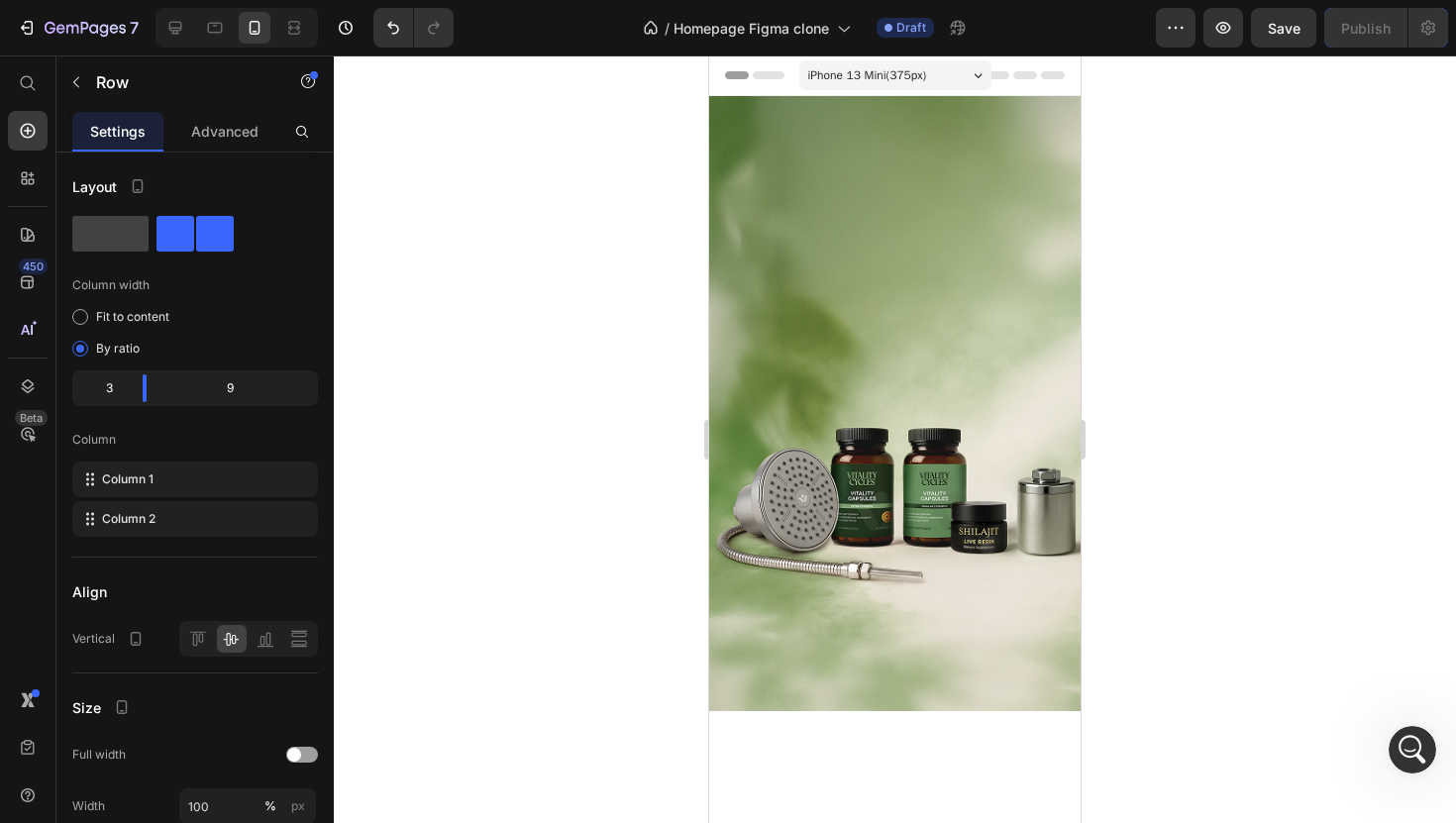 type 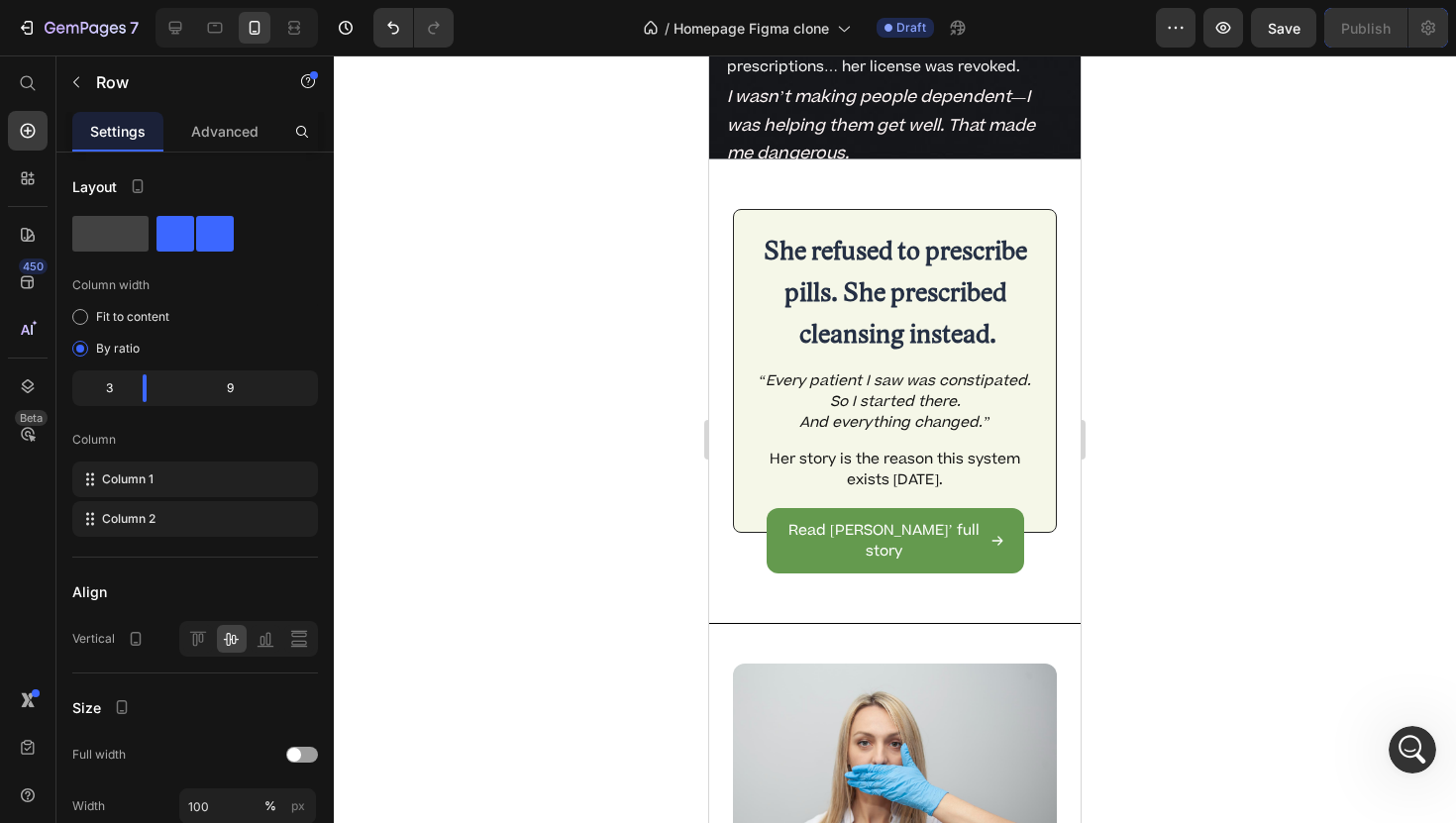 scroll, scrollTop: 0, scrollLeft: 0, axis: both 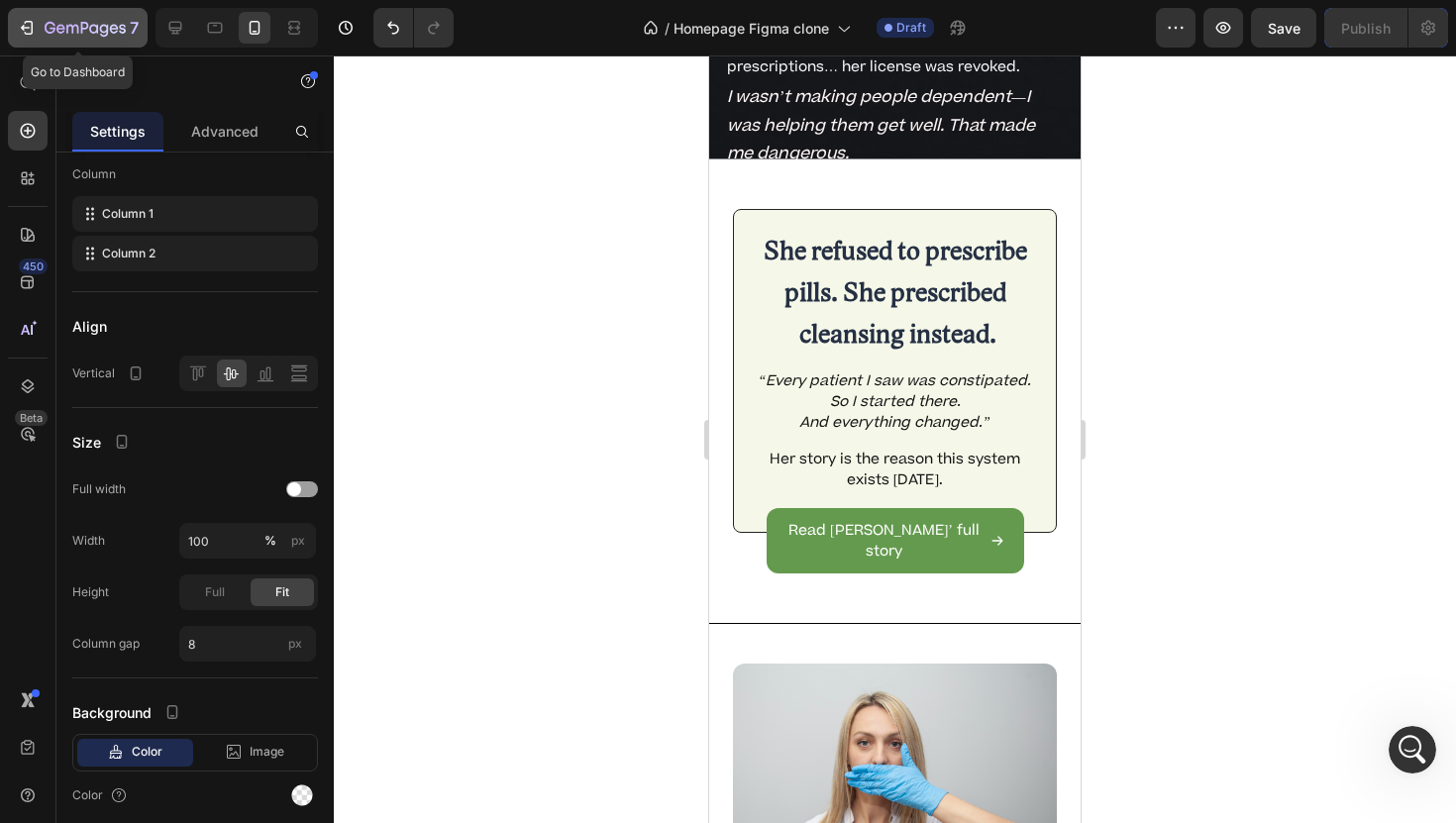 click on "7" 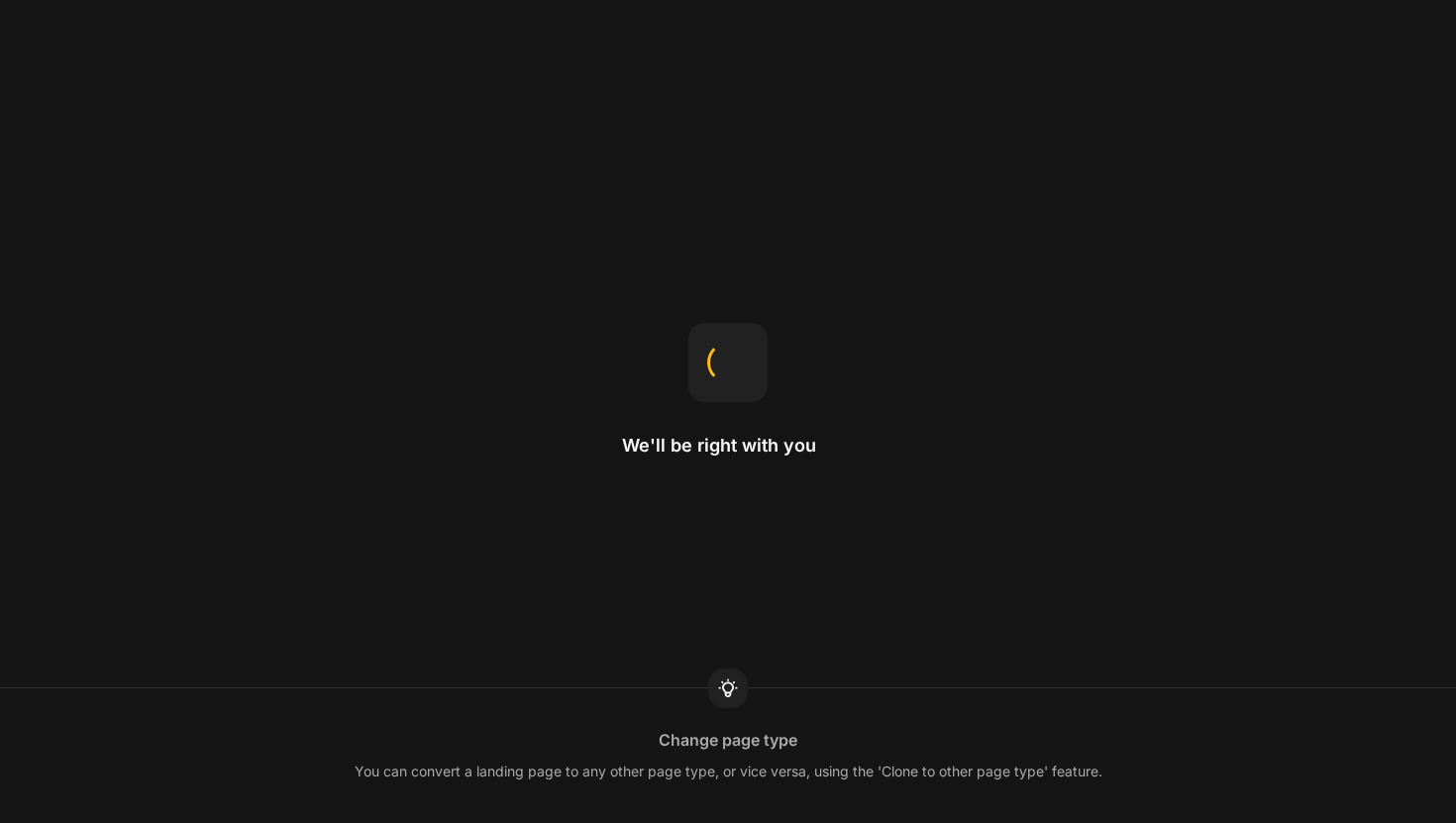 scroll, scrollTop: 0, scrollLeft: 0, axis: both 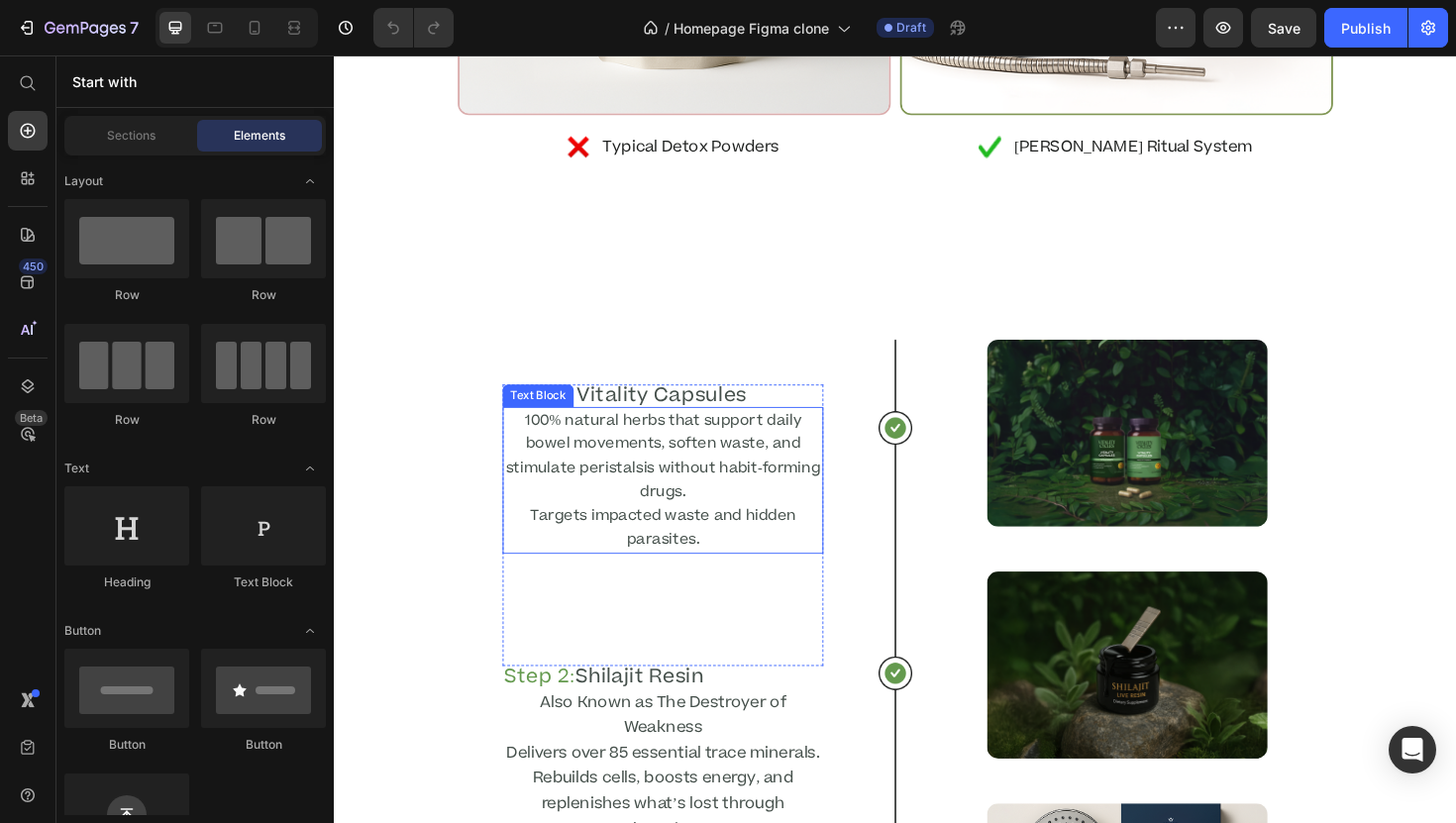 click on "100% natural herbs that support daily bowel movements, soften waste, and stimulate peristalsis without habit-forming drugs. Targets impacted waste and hidden parasites." at bounding box center (681, 505) 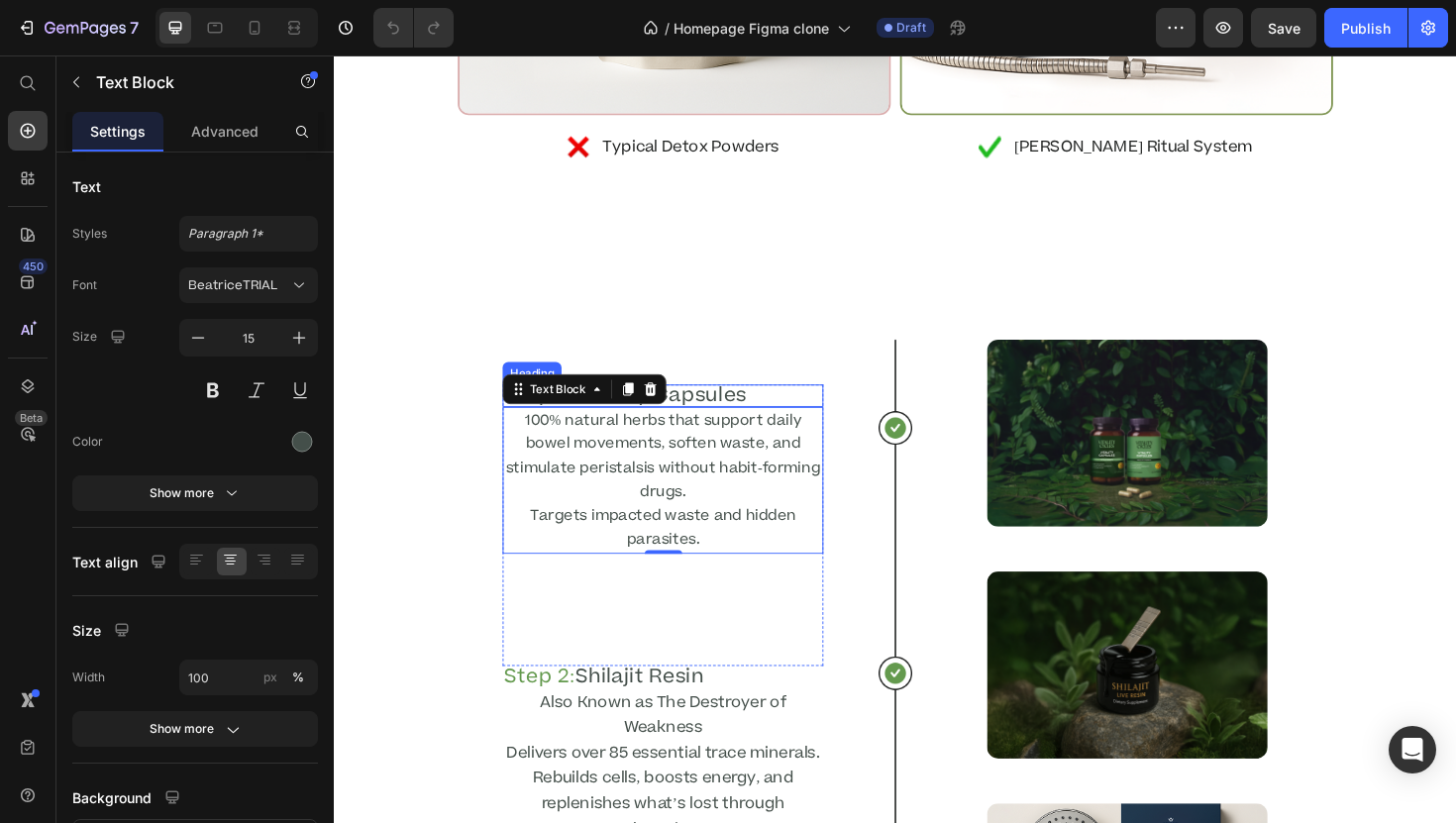 click on "Step 1: Vitality Capsules" at bounding box center [681, 416] 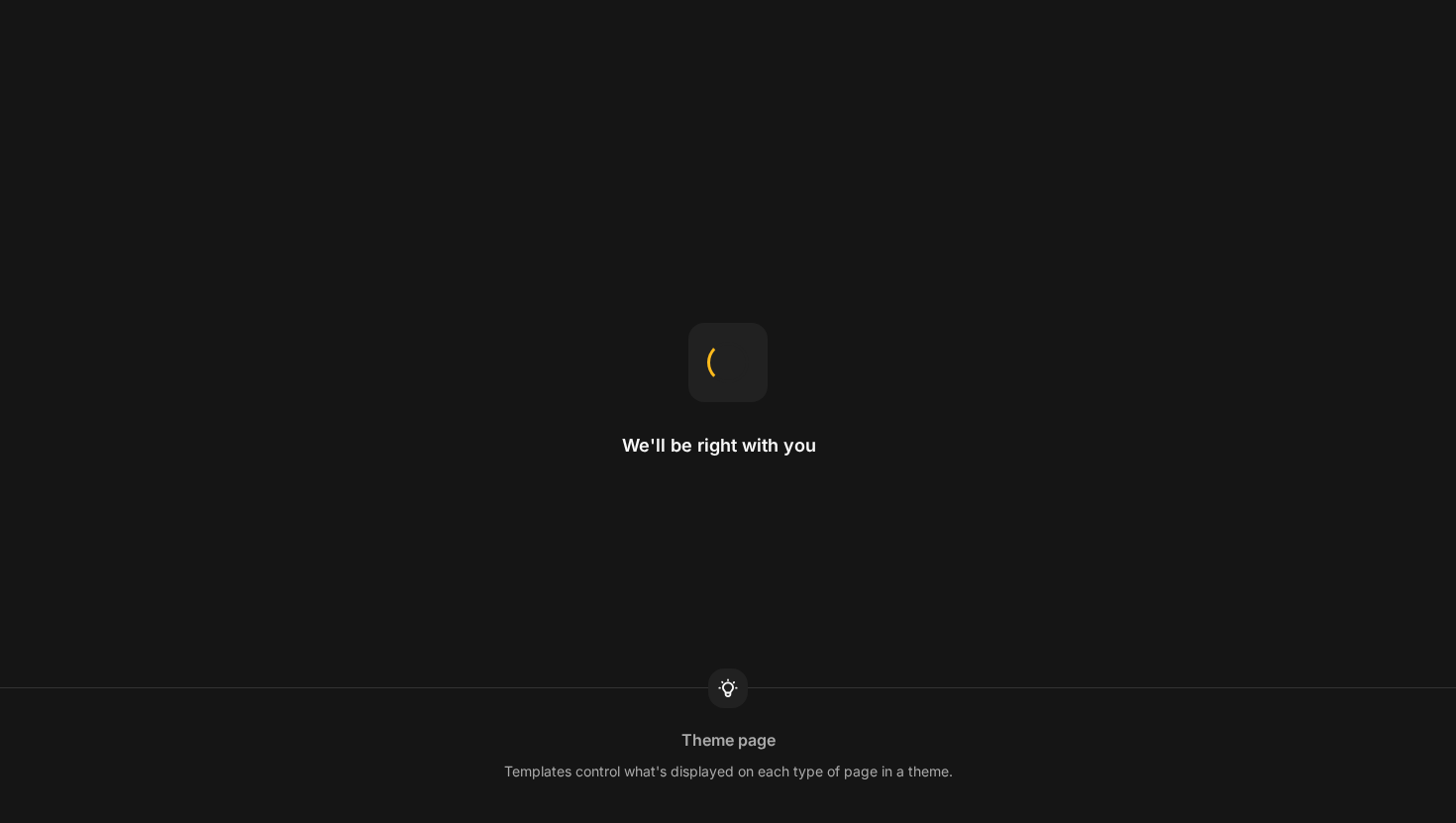 scroll, scrollTop: 0, scrollLeft: 0, axis: both 